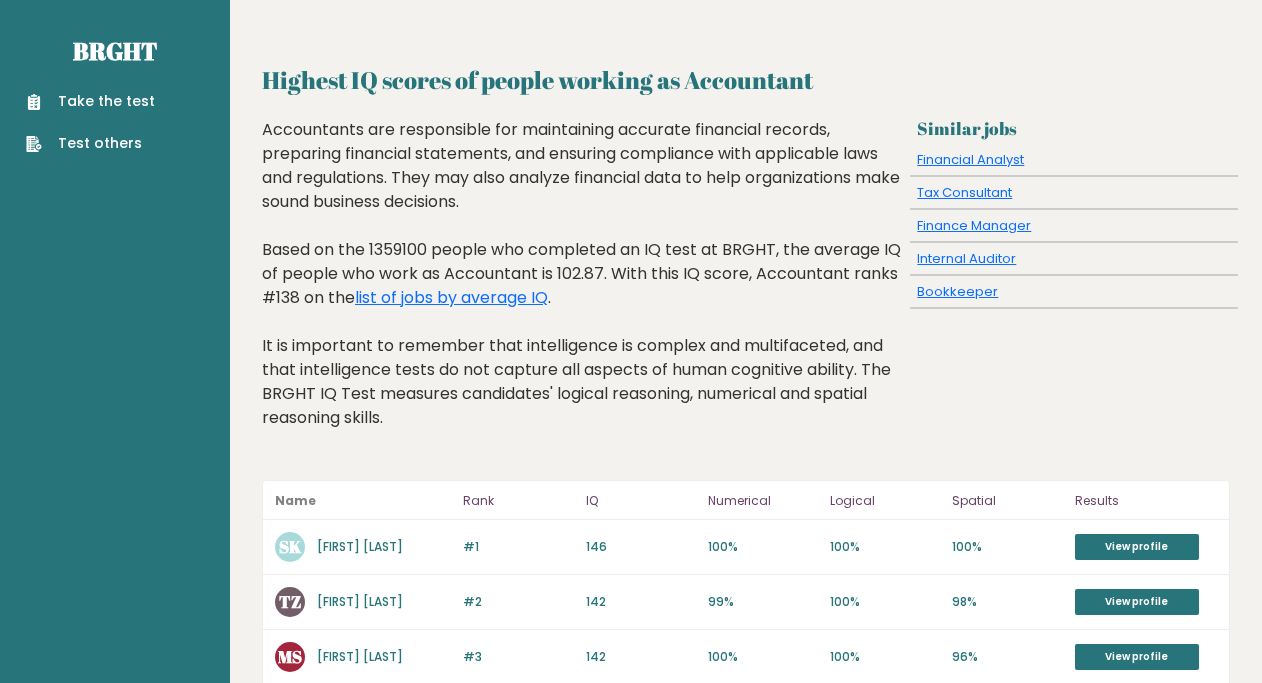 scroll, scrollTop: 0, scrollLeft: 0, axis: both 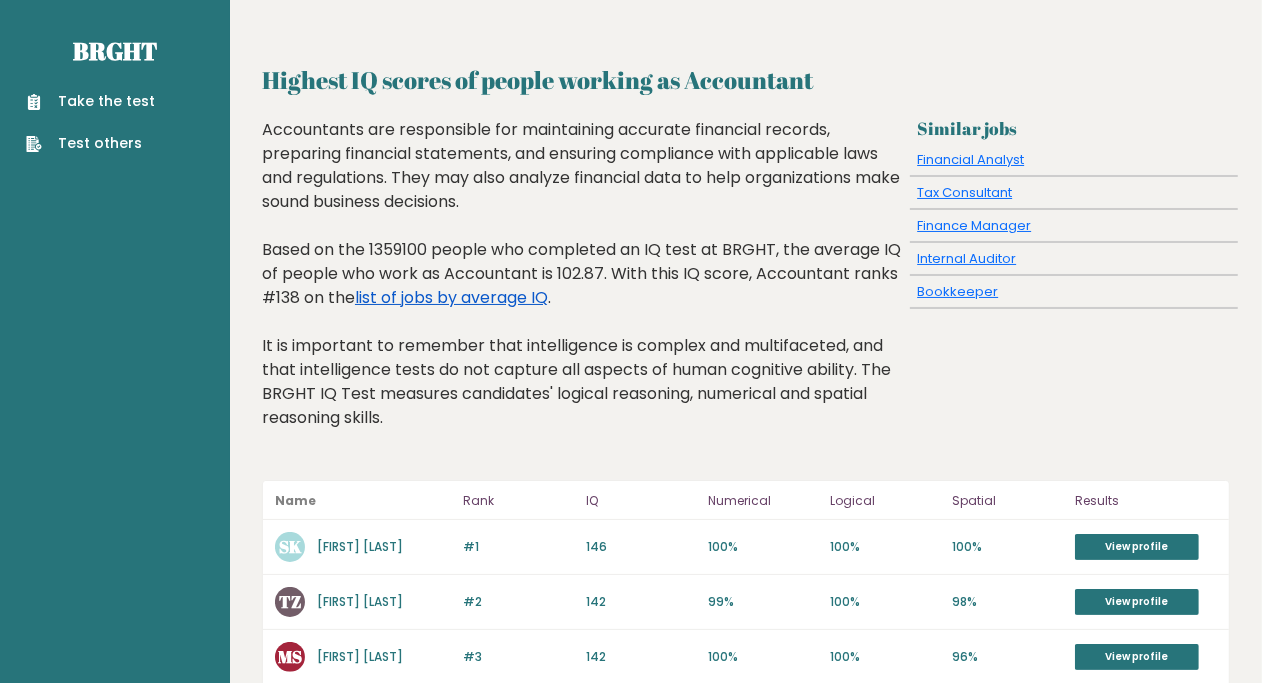 click on "list of jobs by average IQ" at bounding box center (451, 297) 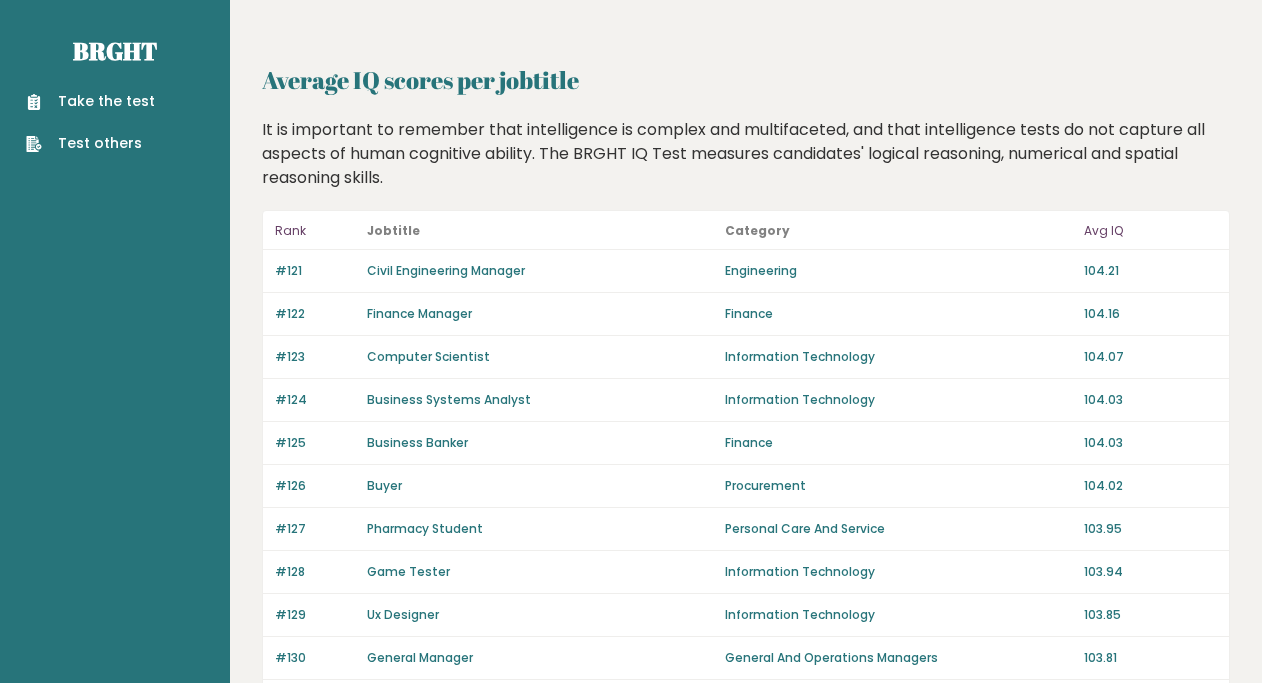 scroll, scrollTop: 0, scrollLeft: 0, axis: both 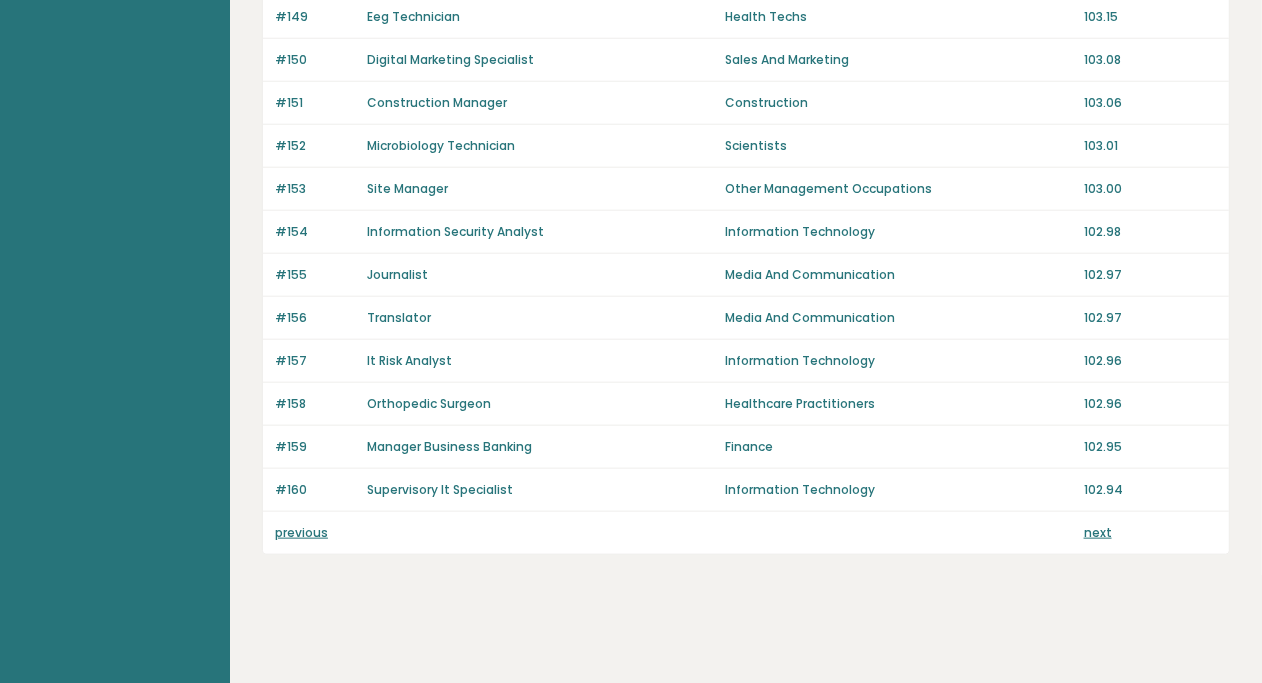 click on "next" at bounding box center [1098, 532] 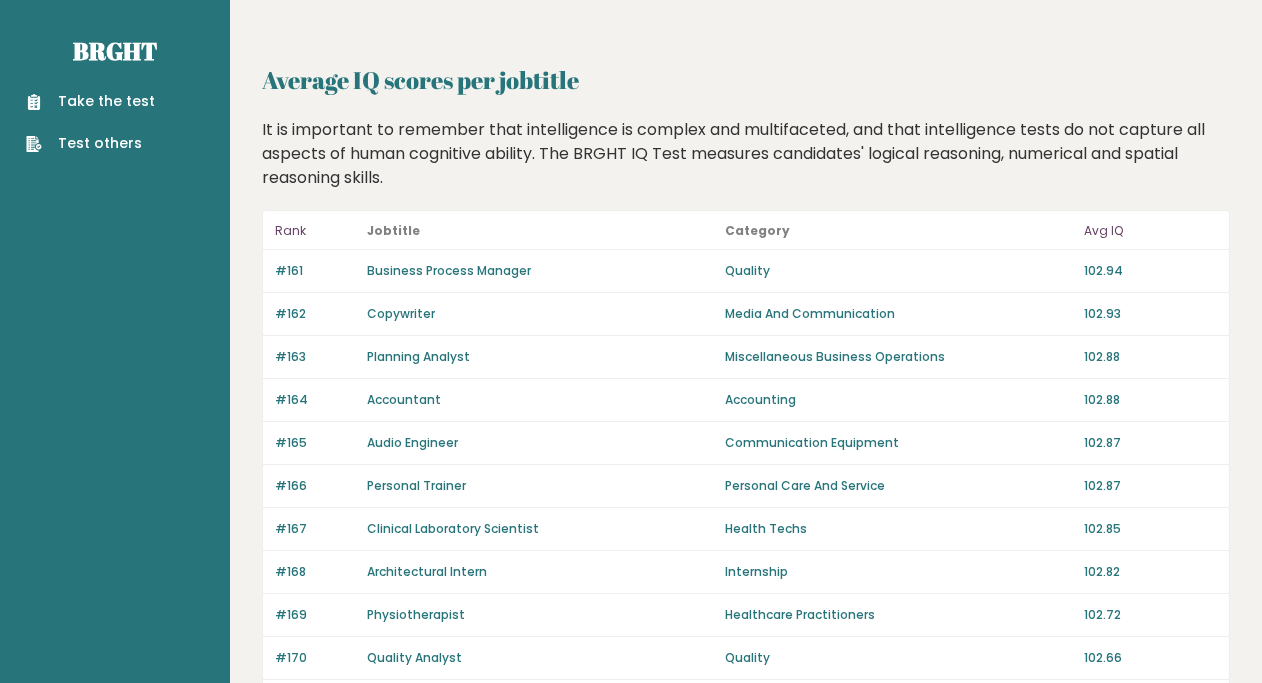 scroll, scrollTop: 0, scrollLeft: 0, axis: both 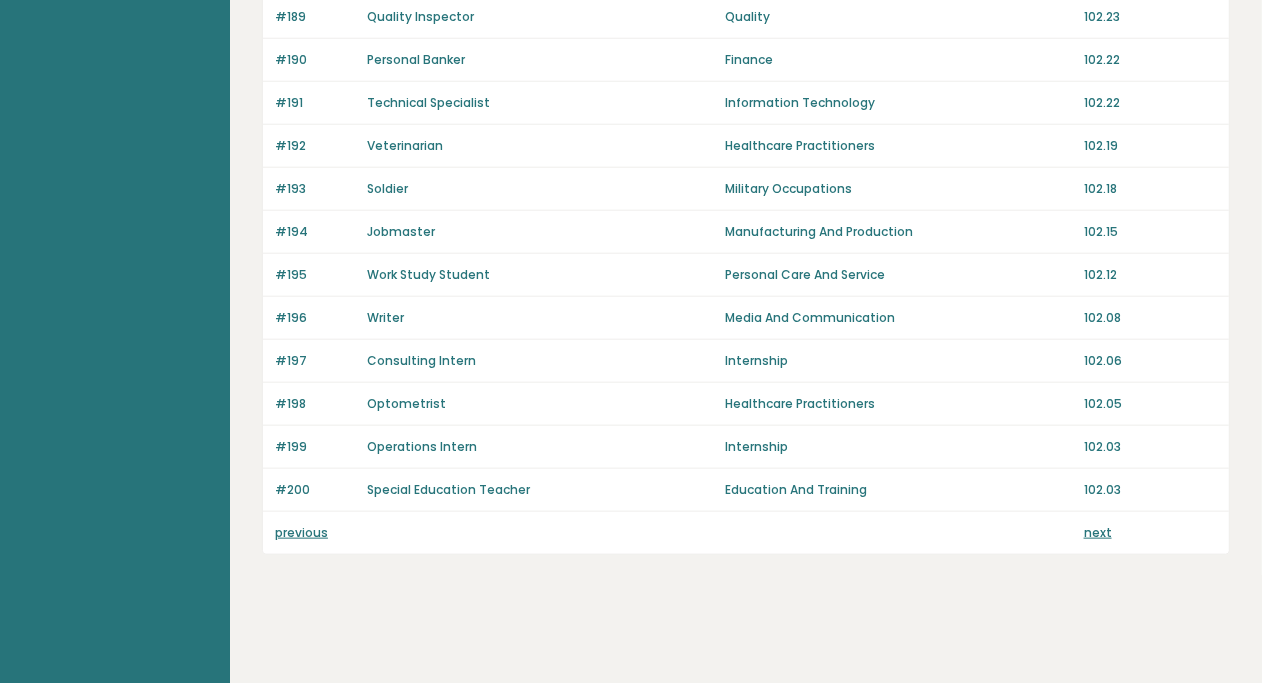 click on "next" at bounding box center [1098, 532] 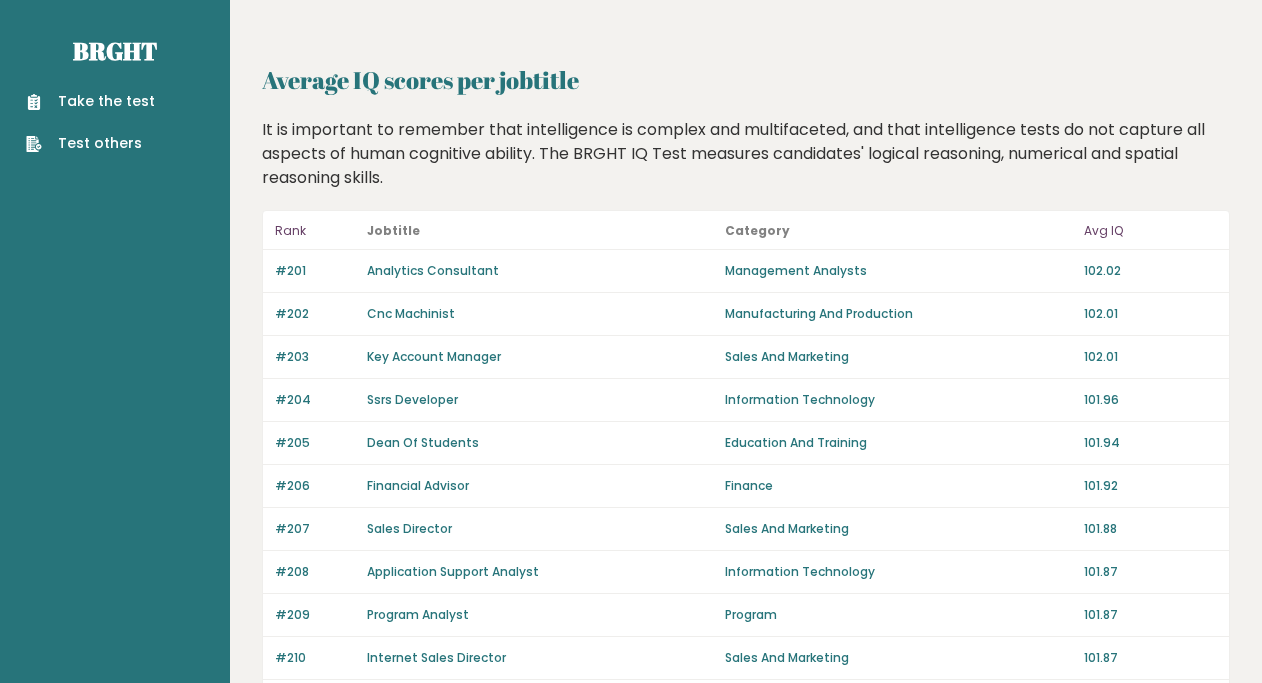 scroll, scrollTop: 0, scrollLeft: 0, axis: both 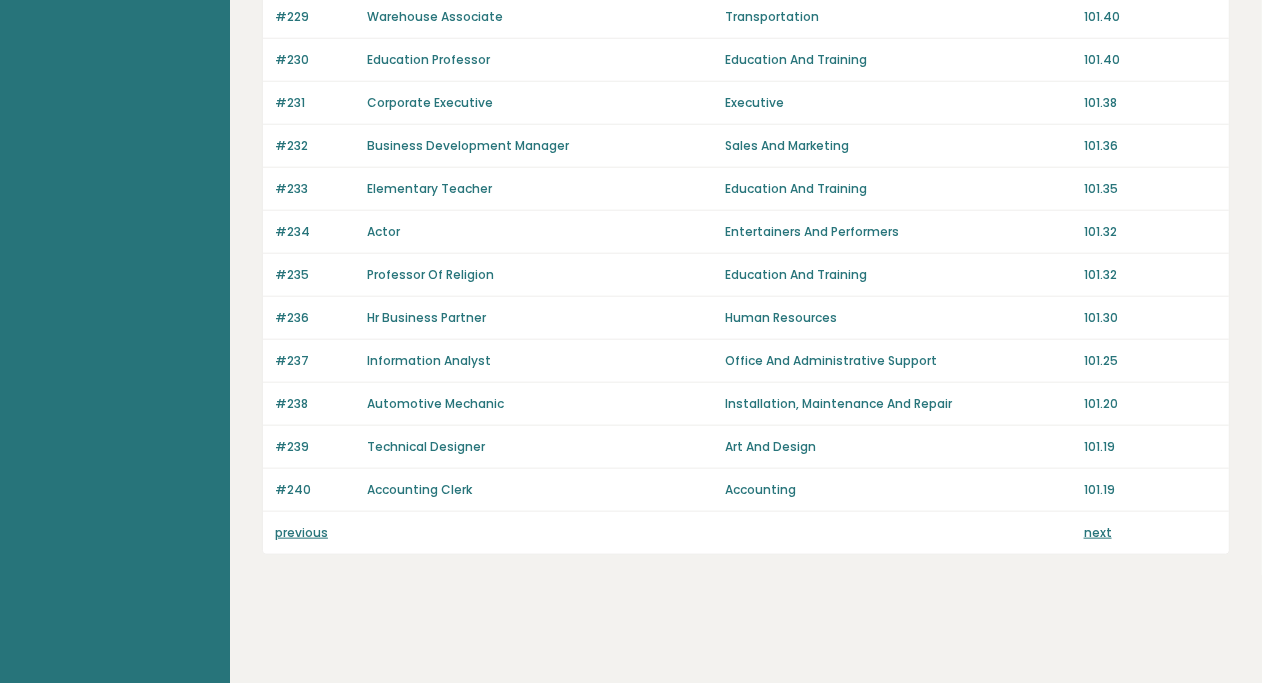 click on "next" at bounding box center [1098, 532] 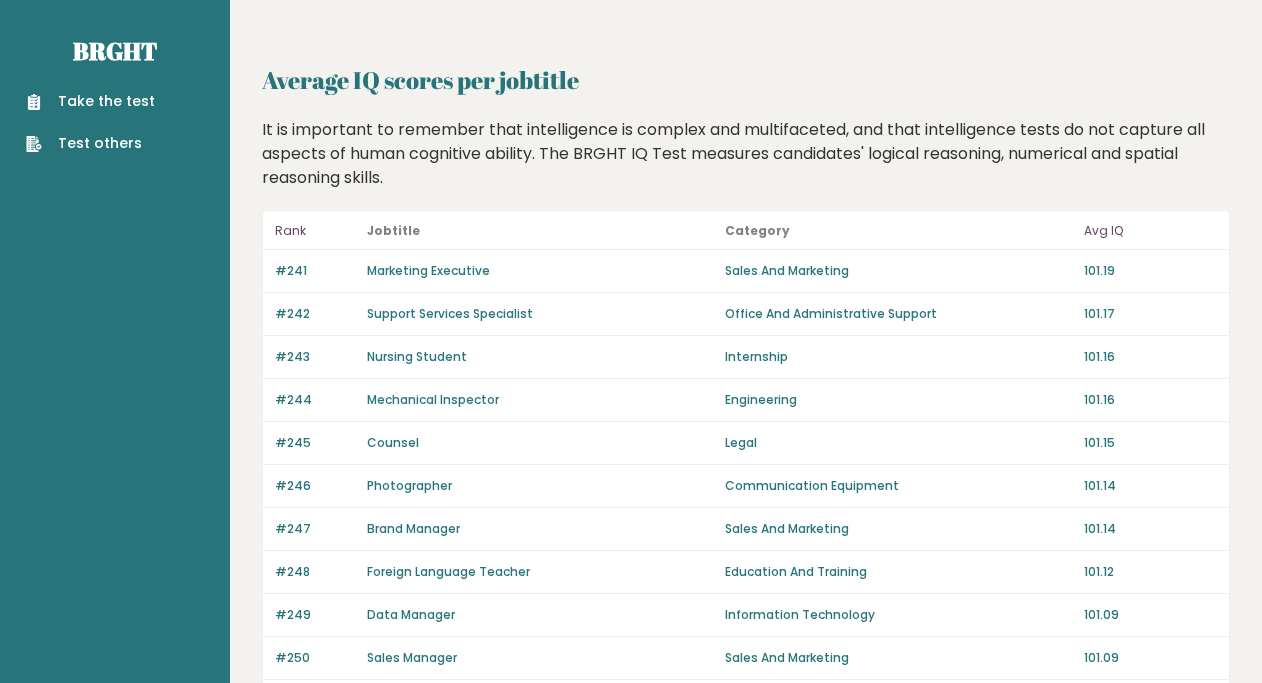 scroll, scrollTop: 0, scrollLeft: 0, axis: both 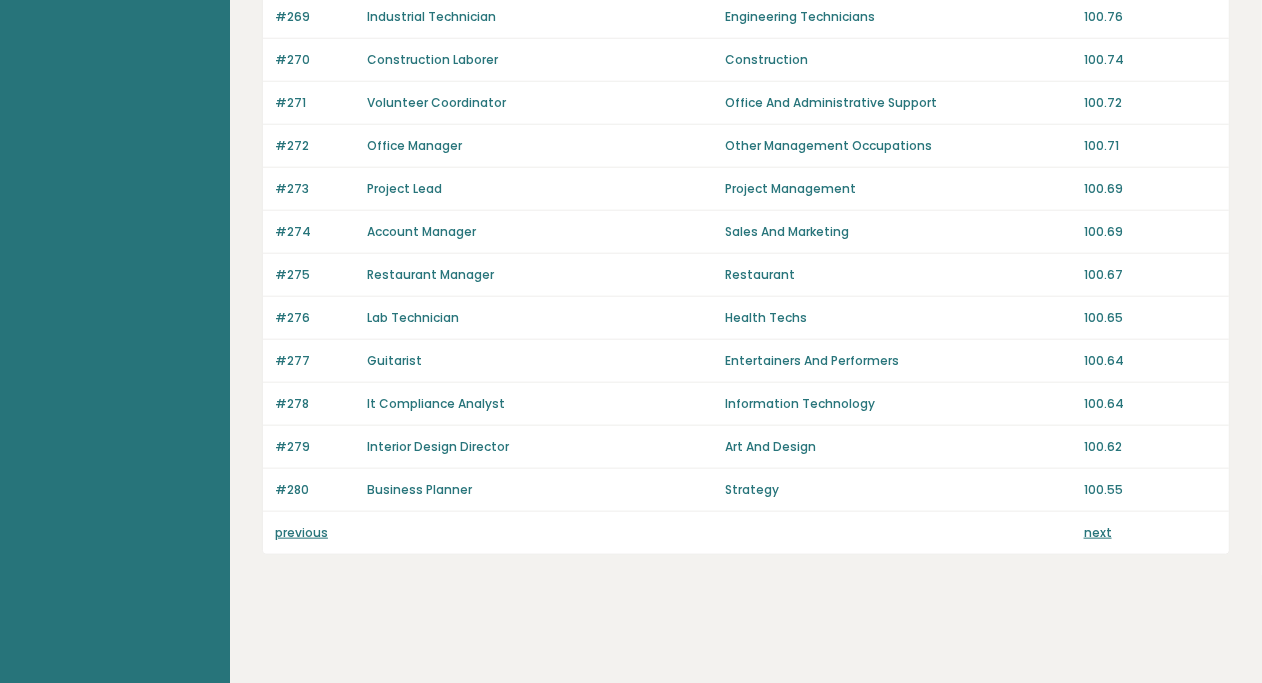 click on "next" at bounding box center (1098, 532) 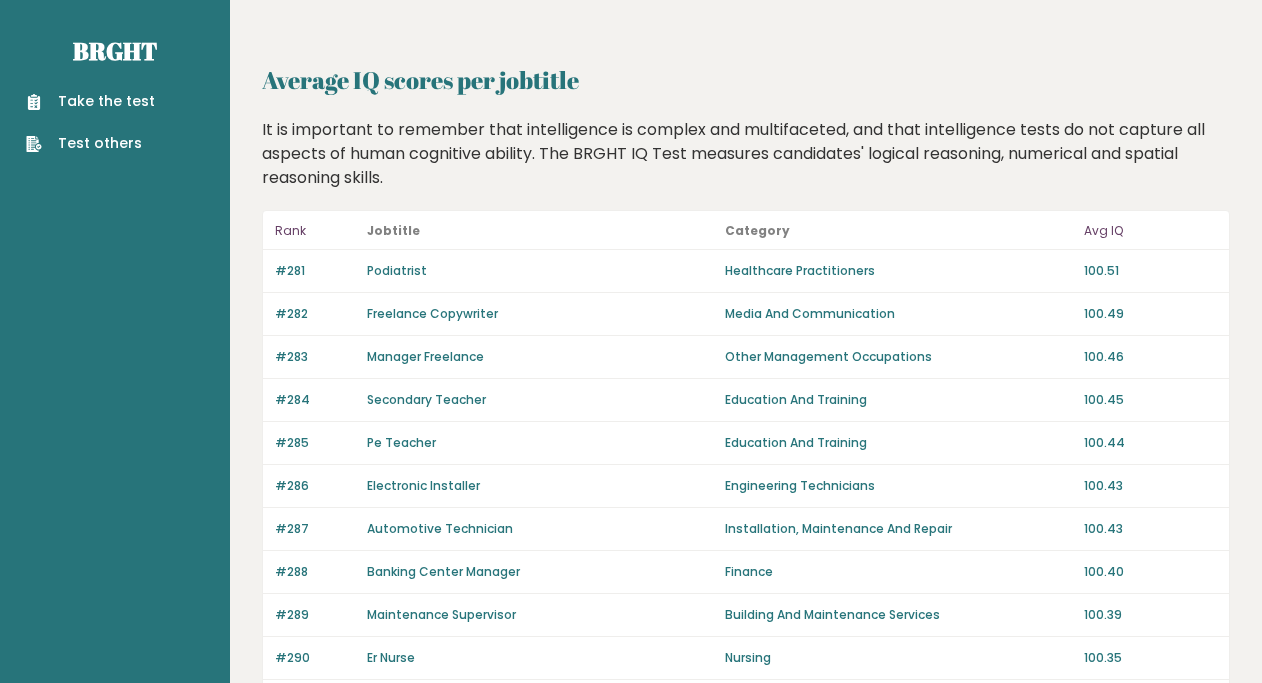 scroll, scrollTop: 0, scrollLeft: 0, axis: both 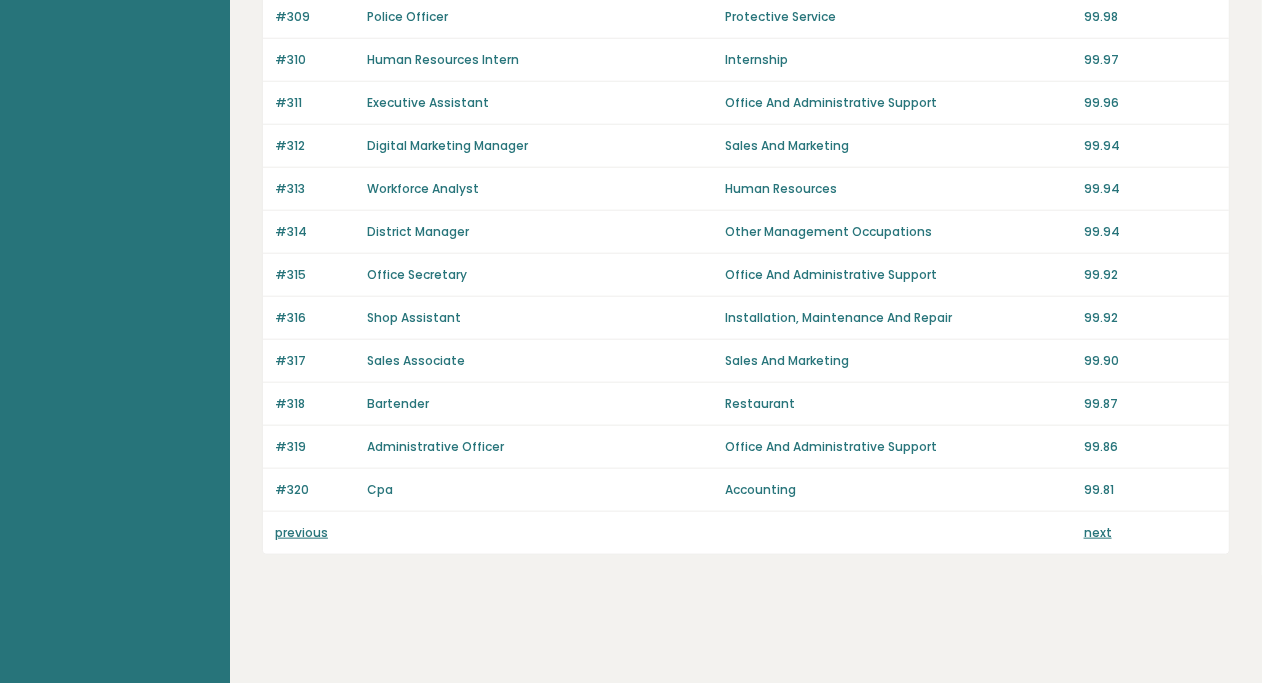 click on "next" at bounding box center (1098, 532) 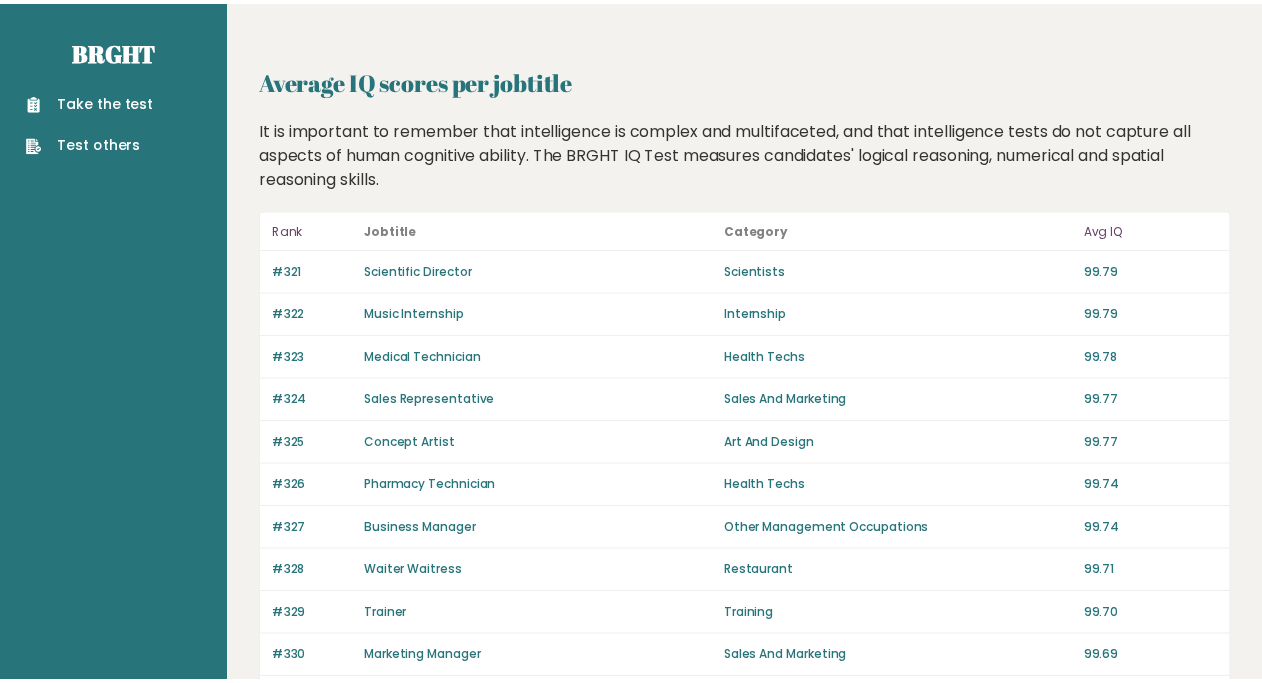 scroll, scrollTop: 0, scrollLeft: 0, axis: both 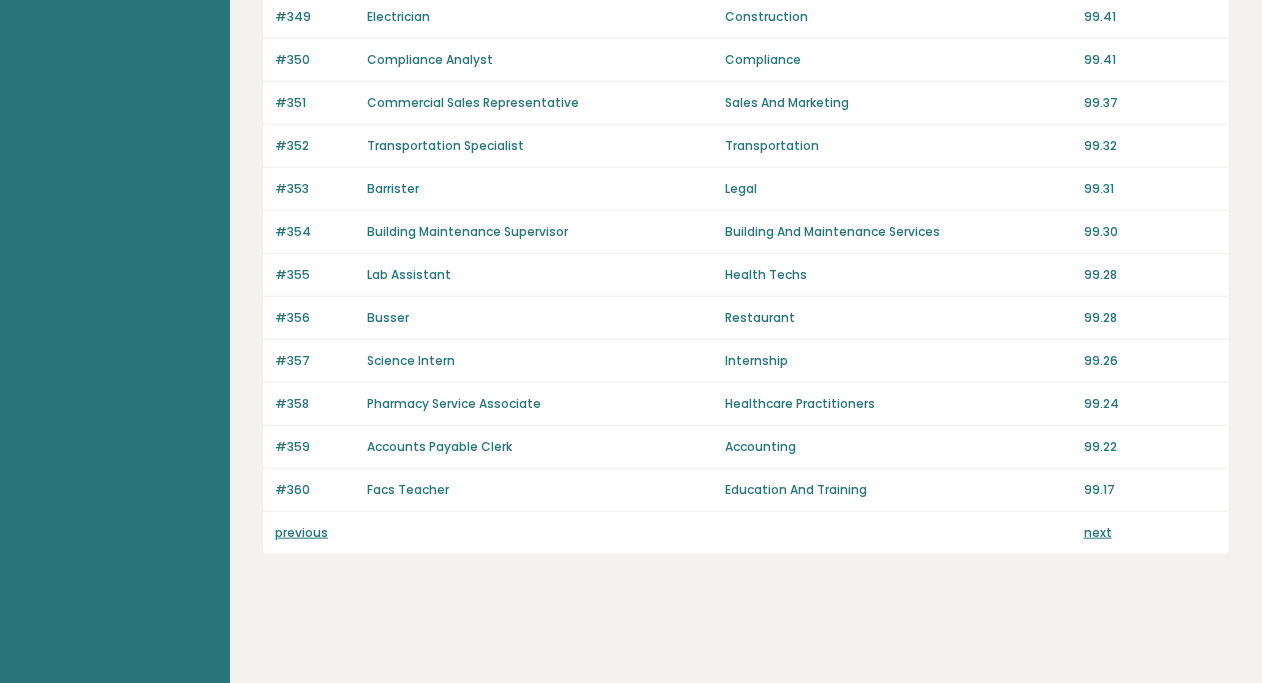 click on "next" at bounding box center (1098, 532) 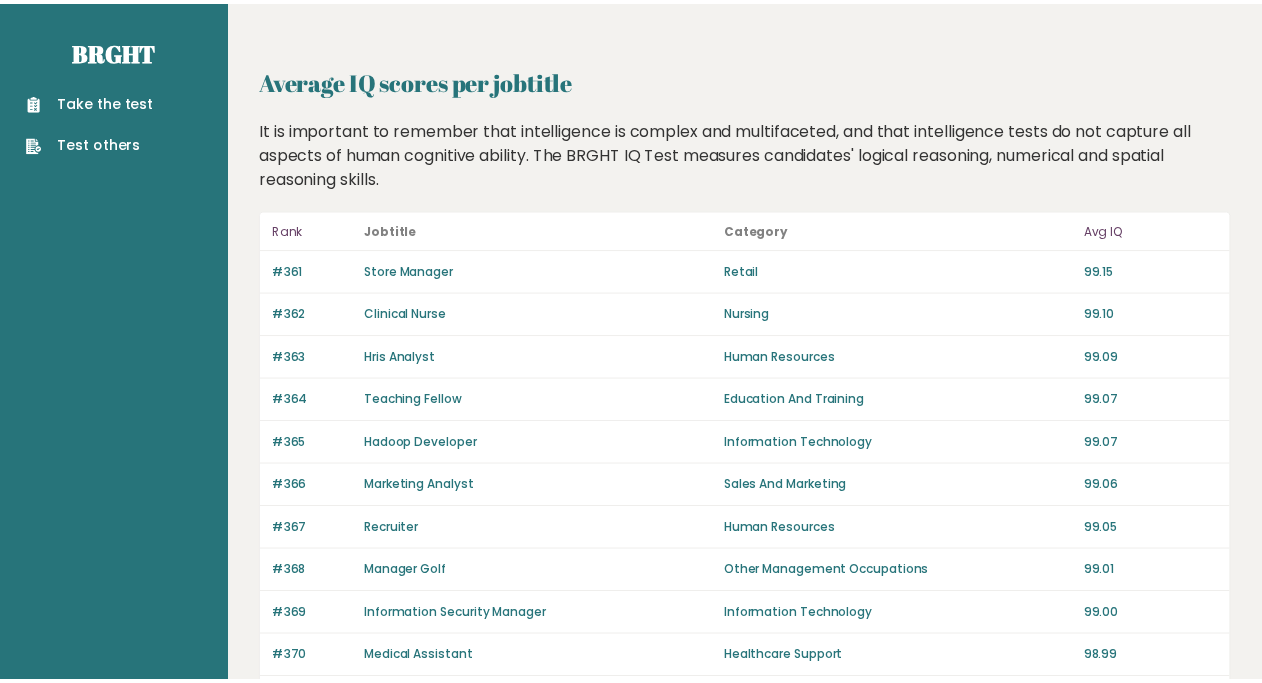 scroll, scrollTop: 0, scrollLeft: 0, axis: both 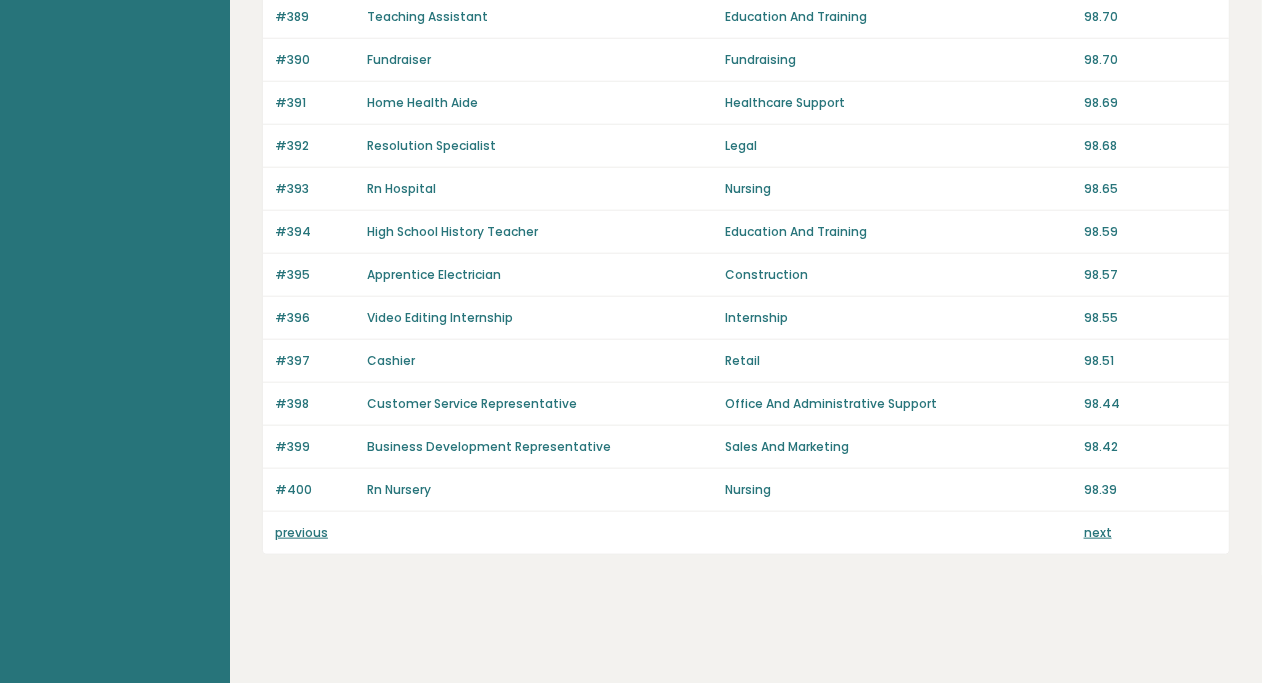 click on "next" at bounding box center (1098, 532) 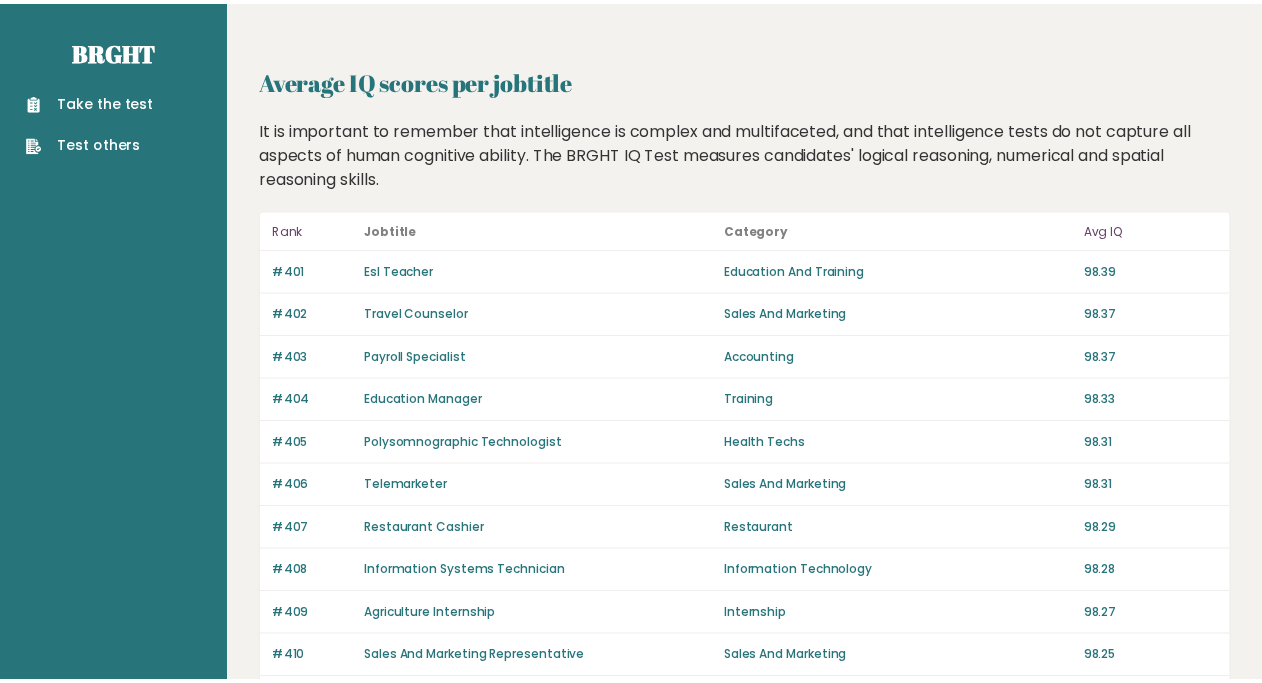 scroll, scrollTop: 0, scrollLeft: 0, axis: both 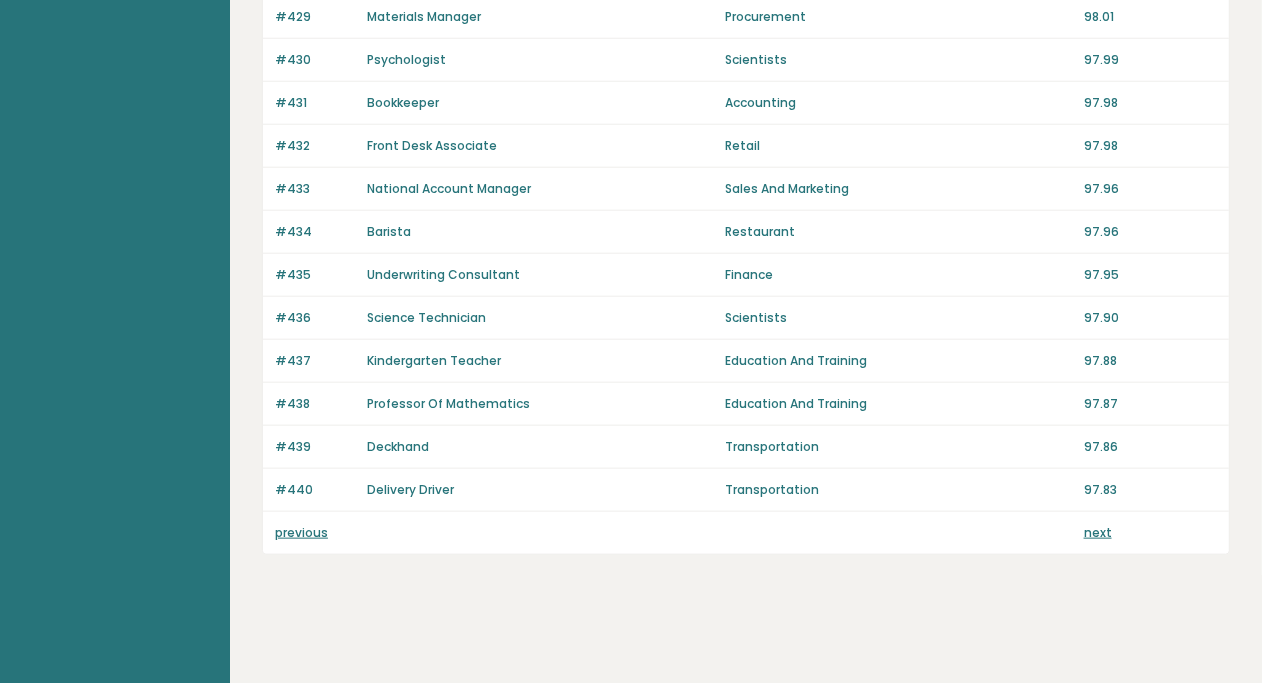click on "next" at bounding box center (1098, 532) 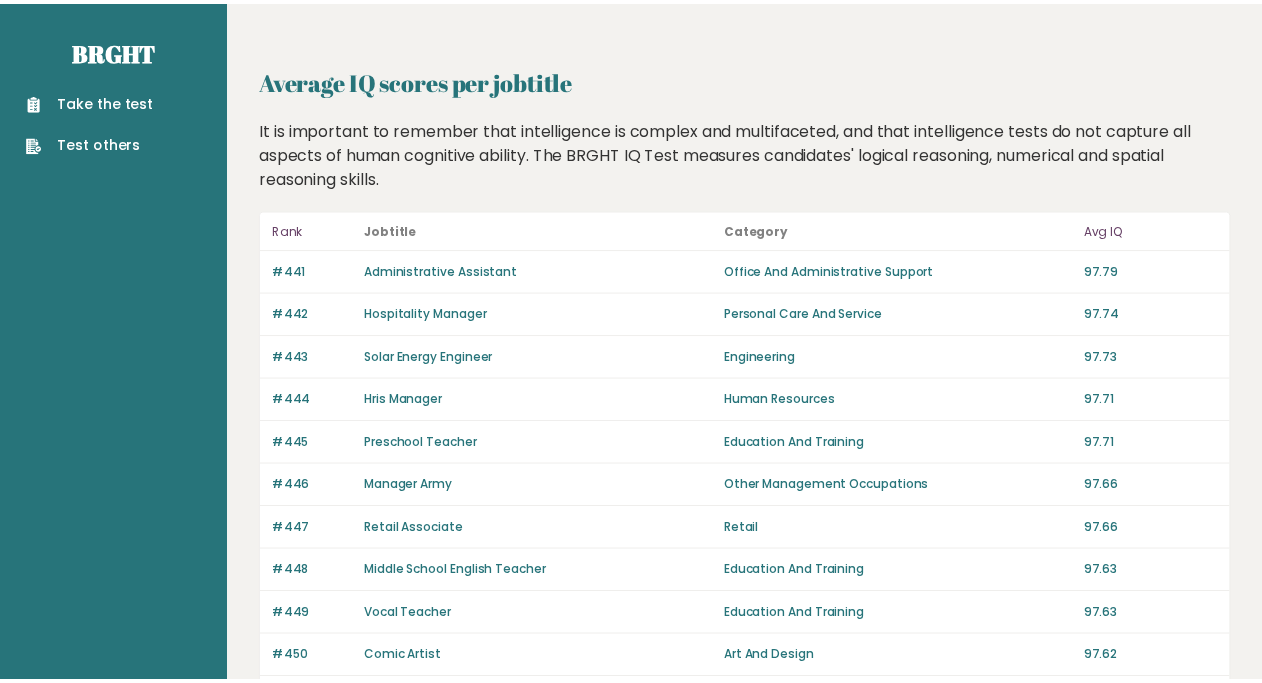scroll, scrollTop: 0, scrollLeft: 0, axis: both 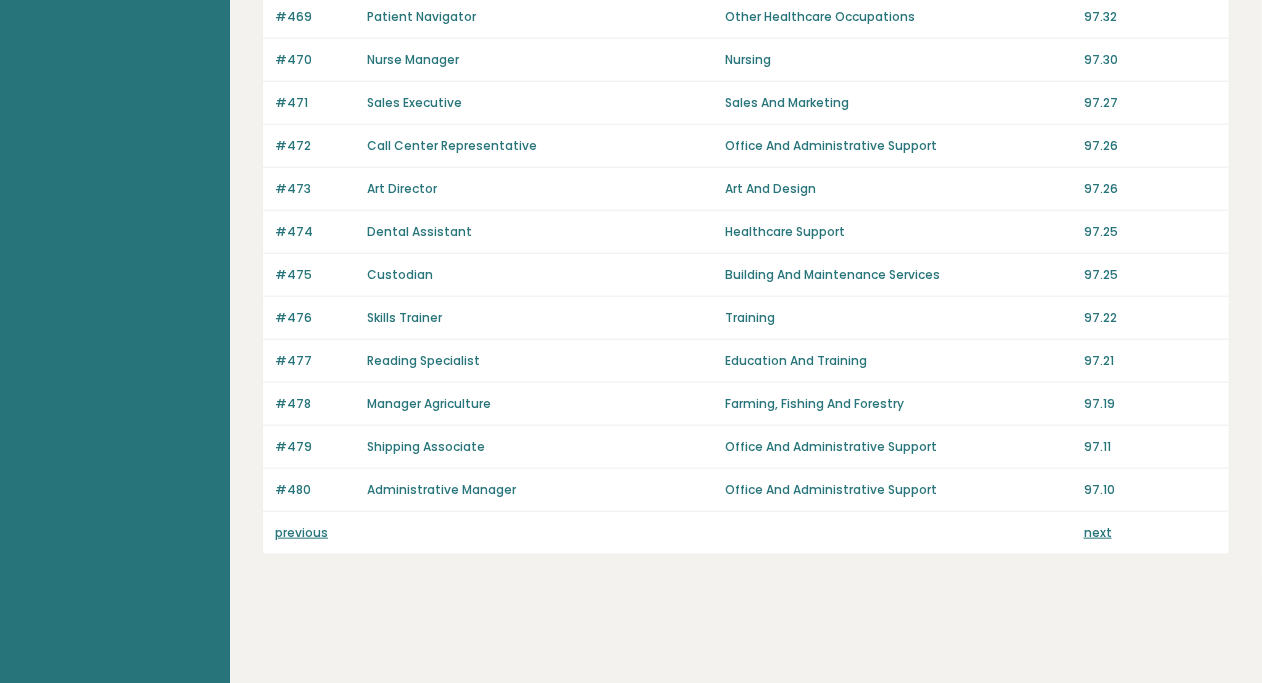 click on "next" at bounding box center [1098, 532] 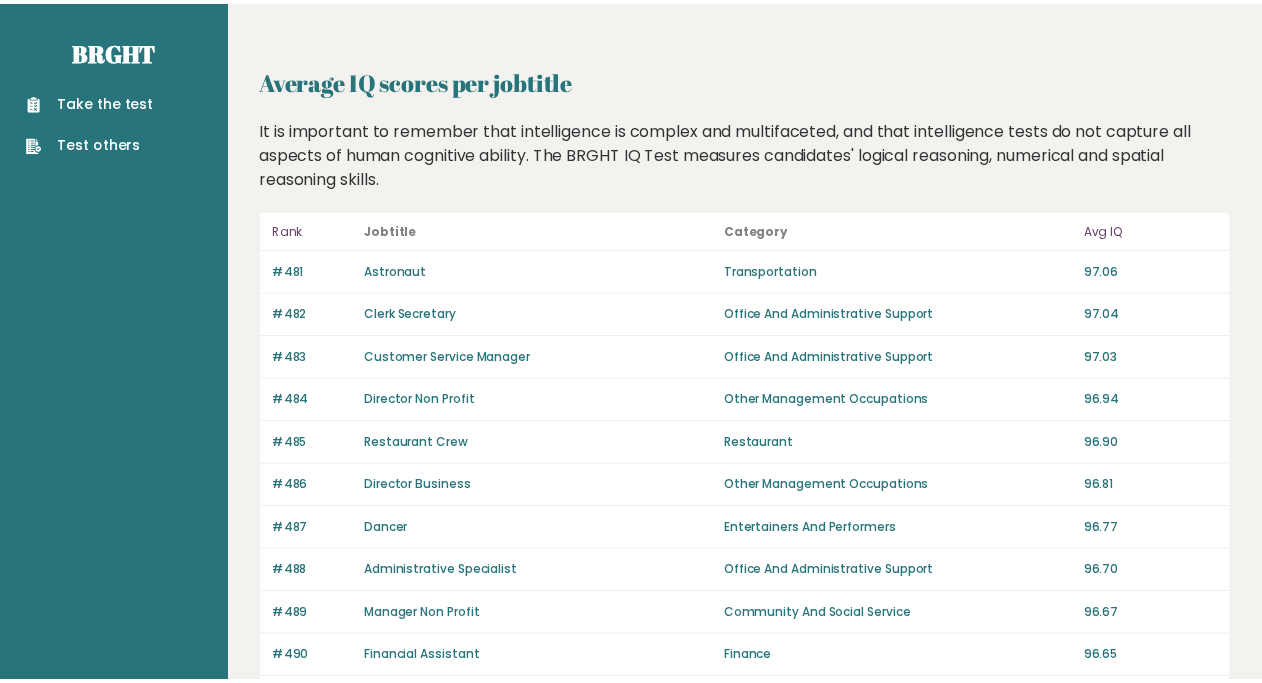 scroll, scrollTop: 0, scrollLeft: 0, axis: both 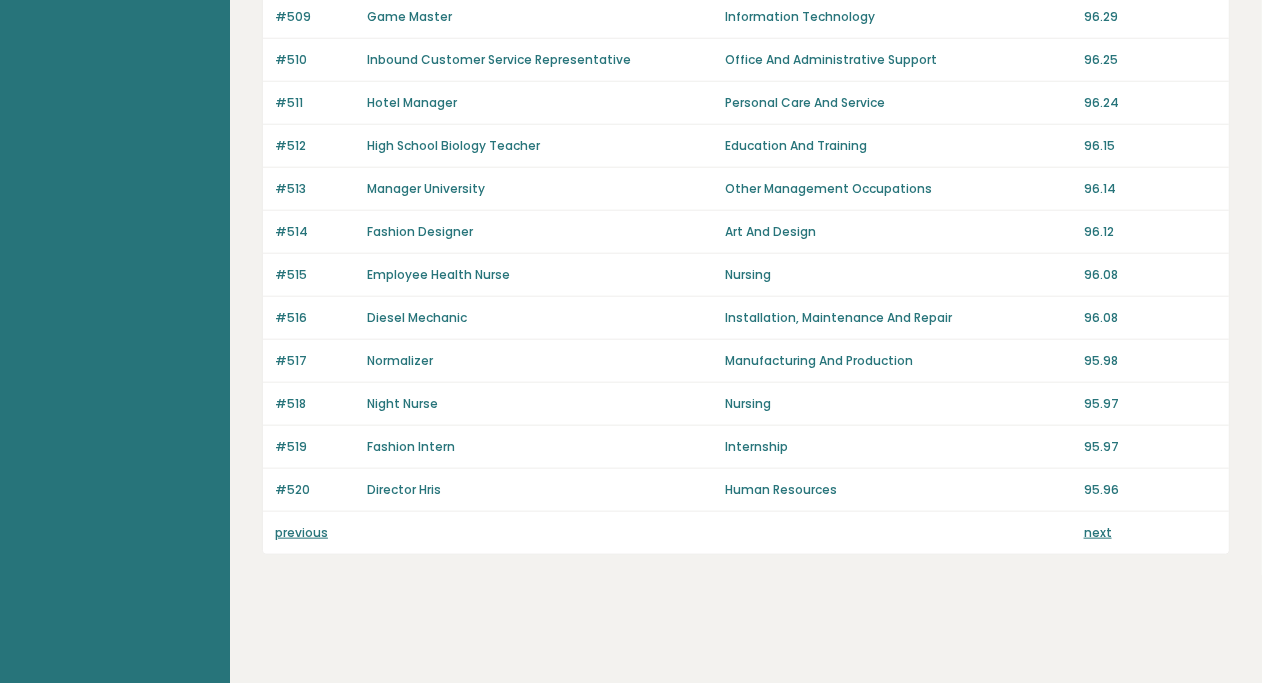 click on "next" at bounding box center [1098, 532] 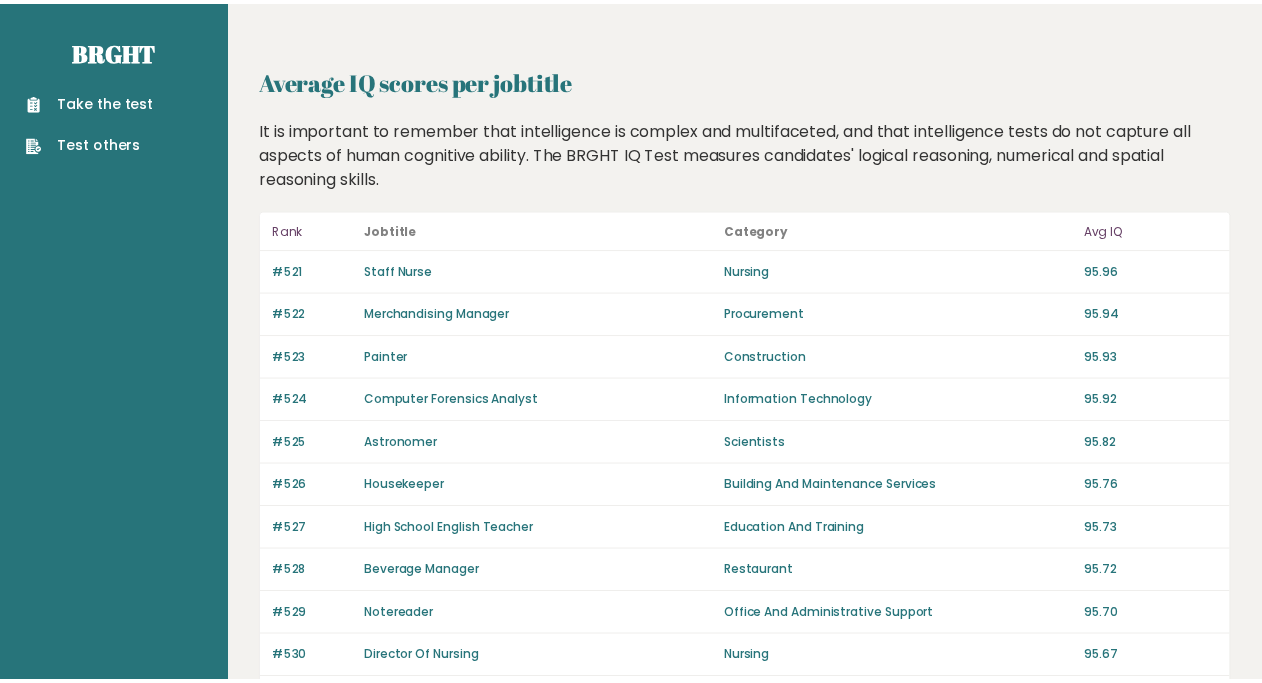 scroll, scrollTop: 0, scrollLeft: 0, axis: both 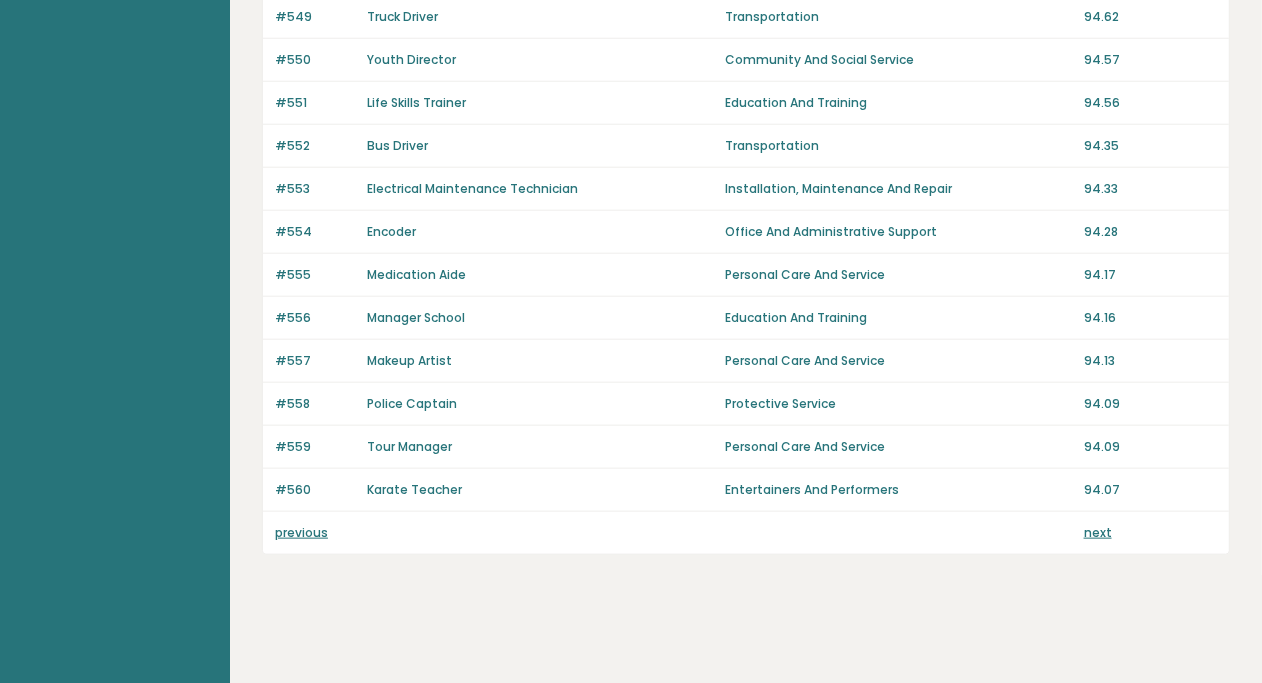 click on "next" at bounding box center (1098, 532) 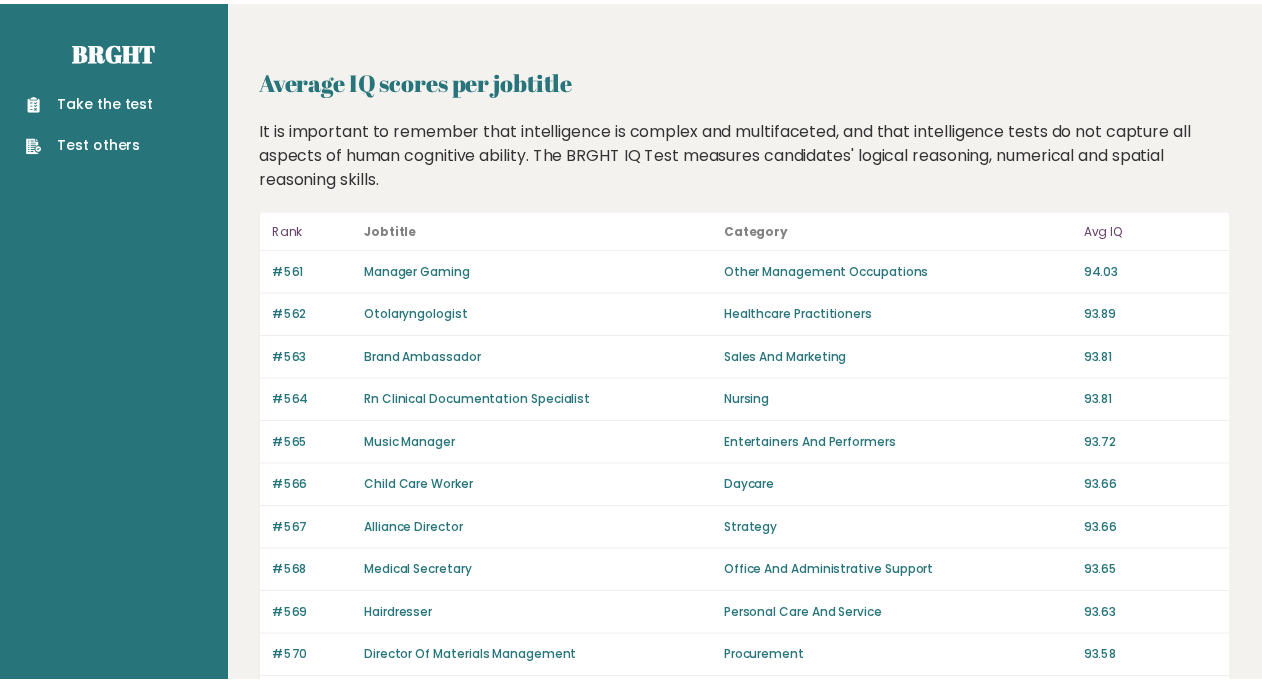 scroll, scrollTop: 0, scrollLeft: 0, axis: both 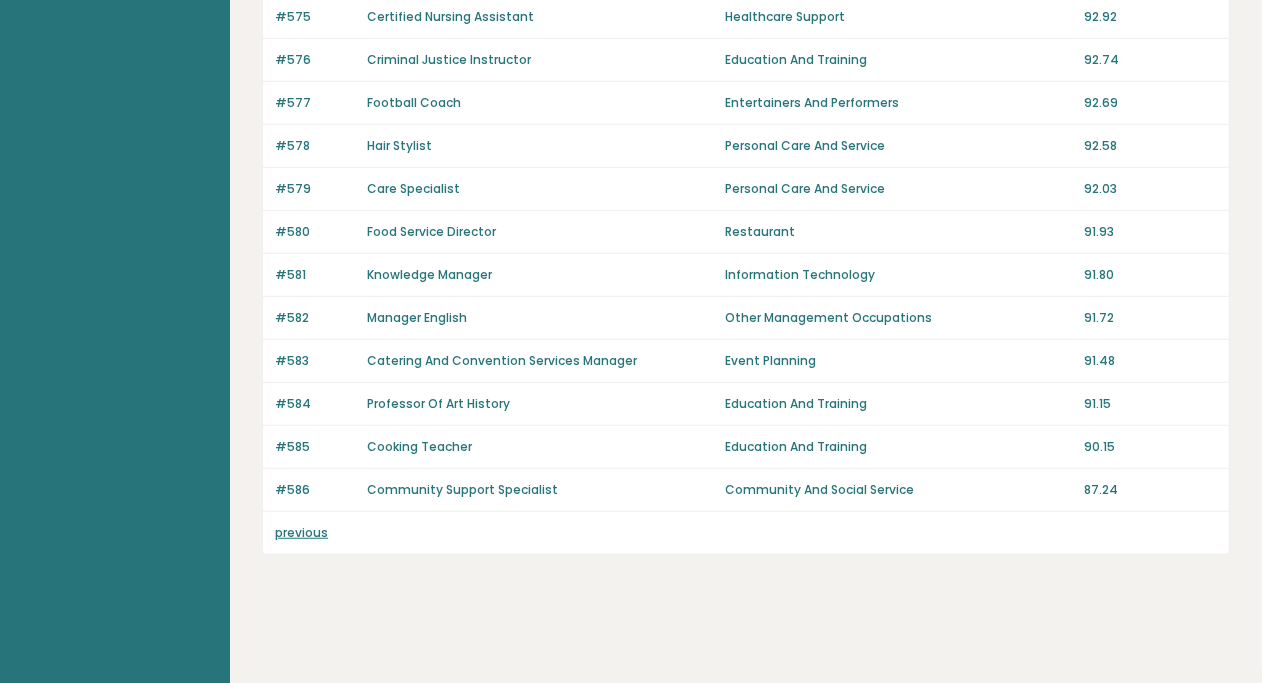 click on "previous" at bounding box center [301, 532] 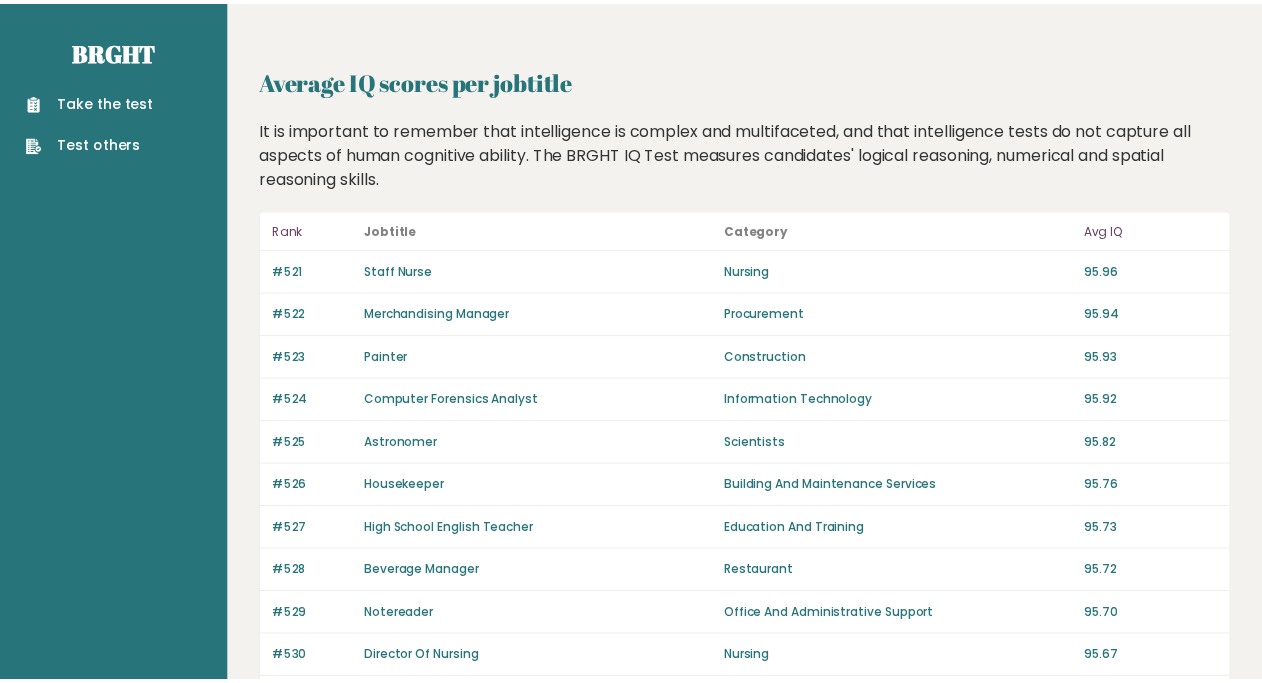 scroll, scrollTop: 0, scrollLeft: 0, axis: both 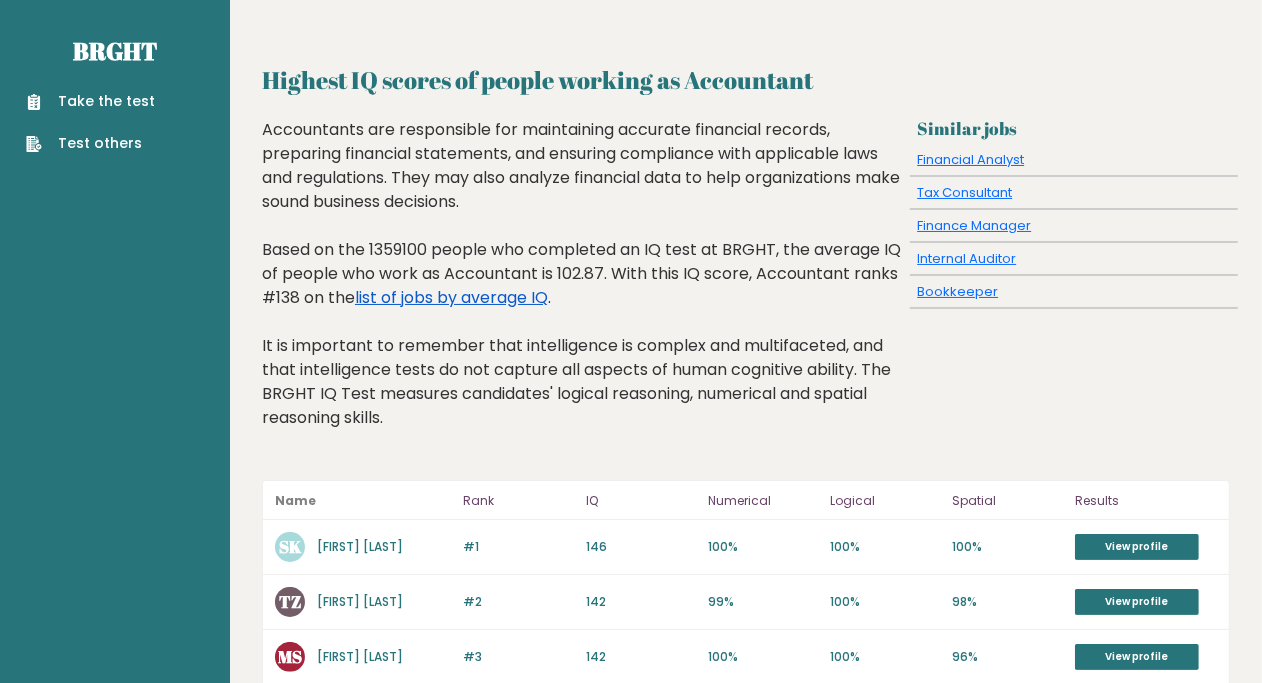 click on "list of jobs by average IQ" at bounding box center (451, 297) 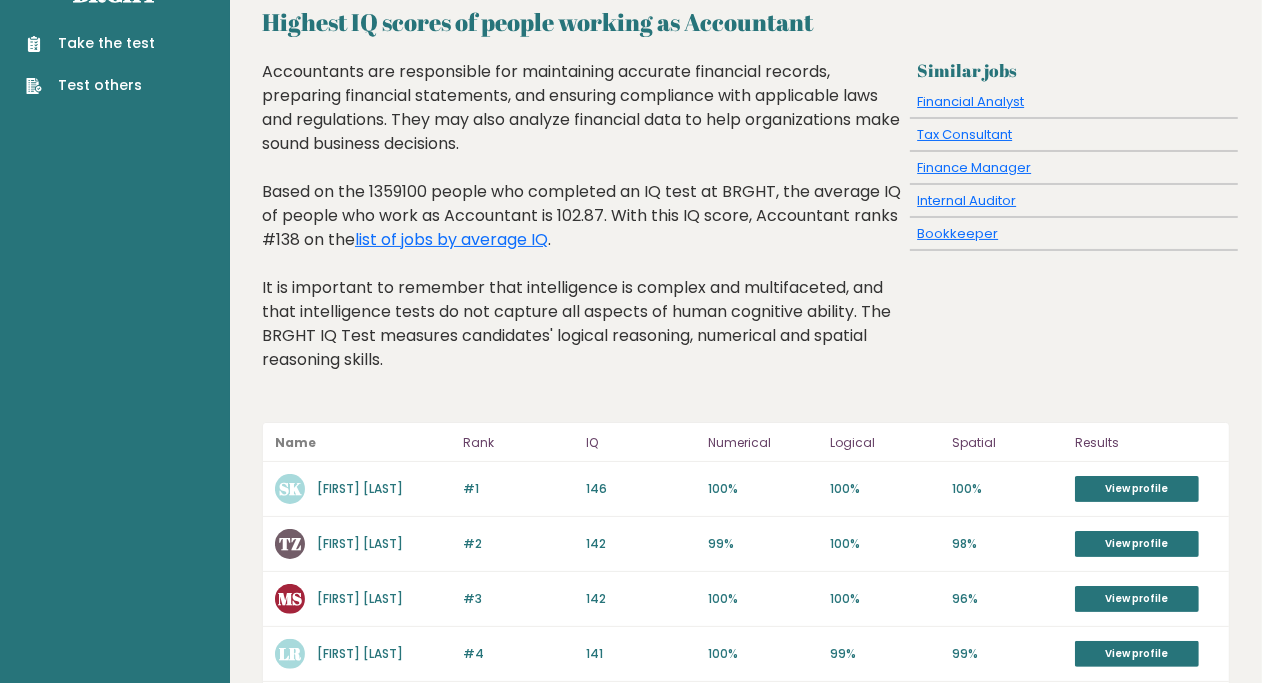 scroll, scrollTop: 29, scrollLeft: 0, axis: vertical 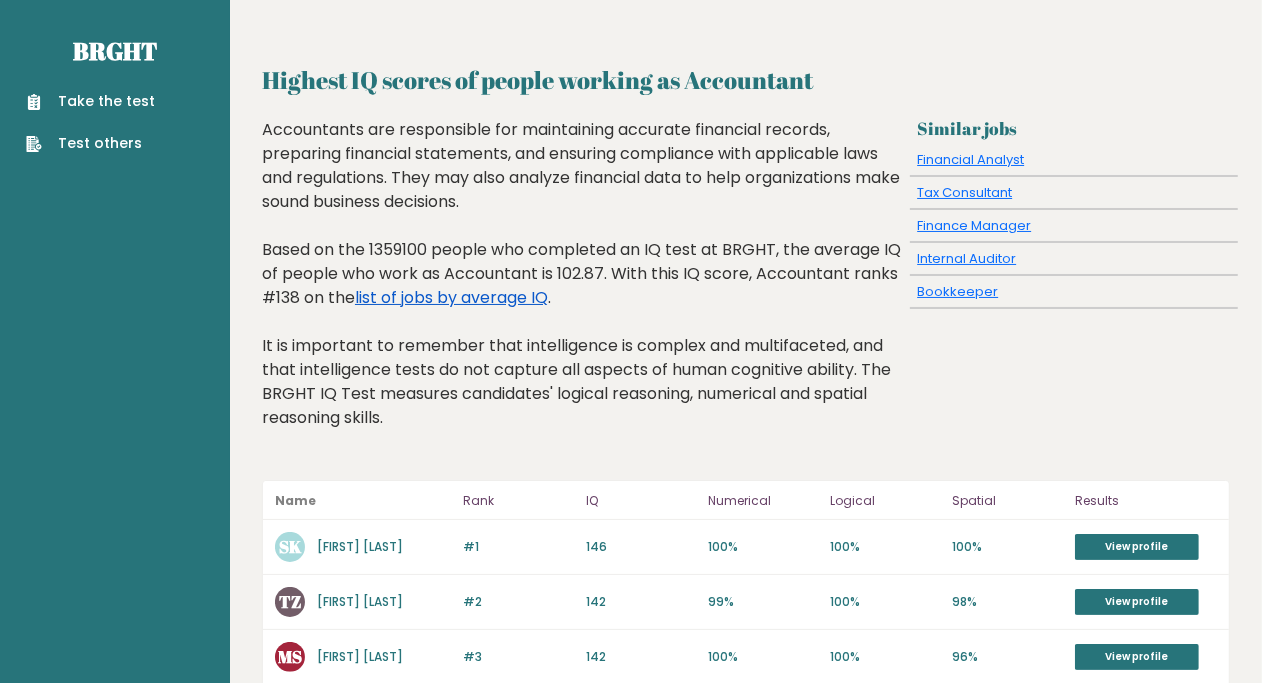 click on "list of jobs by average IQ" at bounding box center [451, 297] 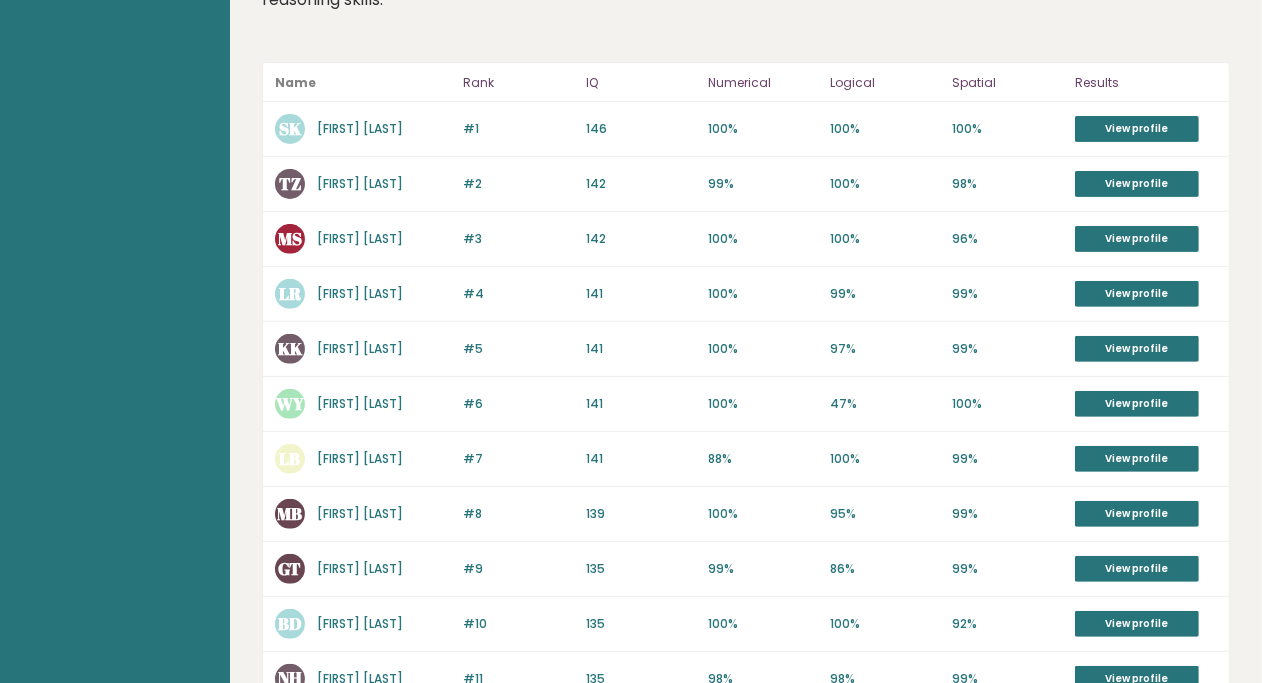 scroll, scrollTop: 420, scrollLeft: 0, axis: vertical 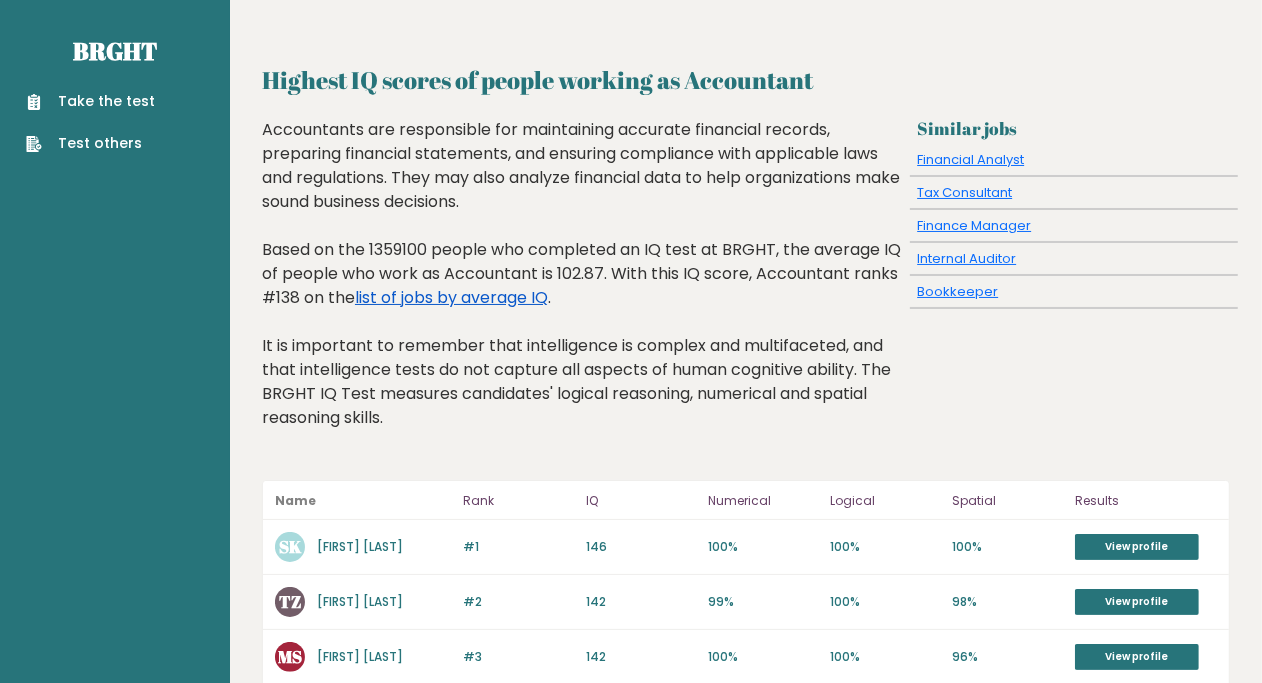 click on "list of jobs by average IQ" at bounding box center [451, 297] 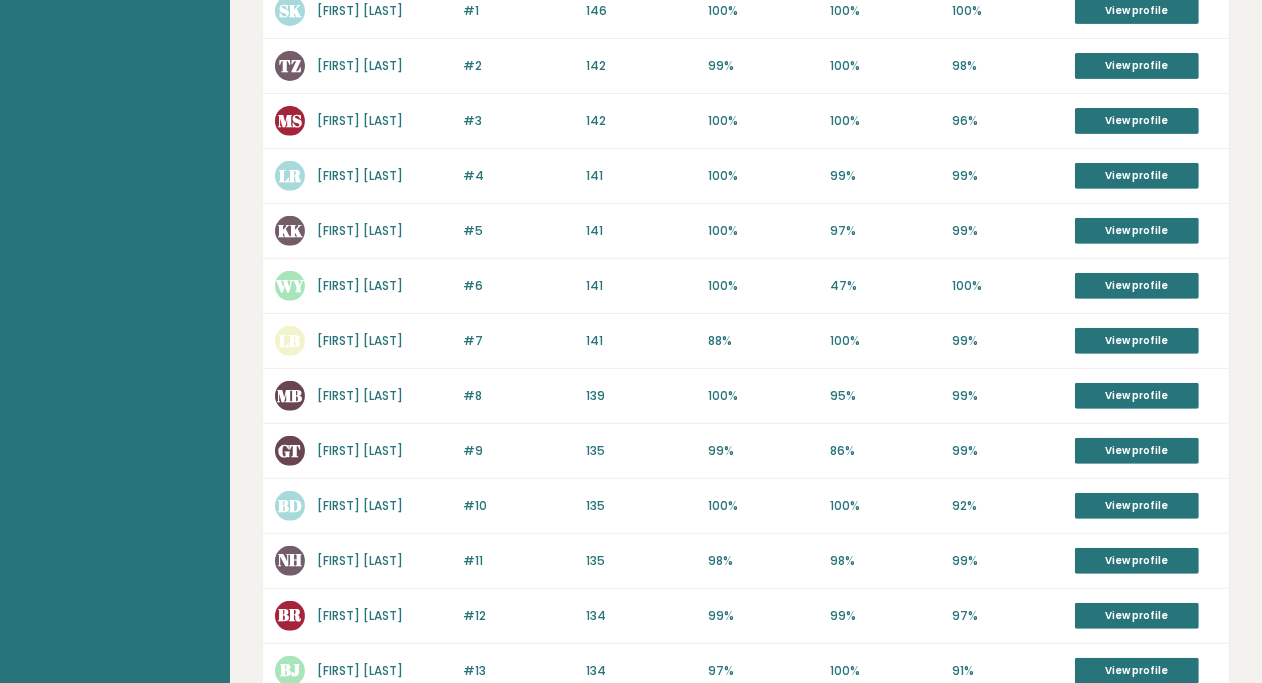 scroll, scrollTop: 0, scrollLeft: 0, axis: both 